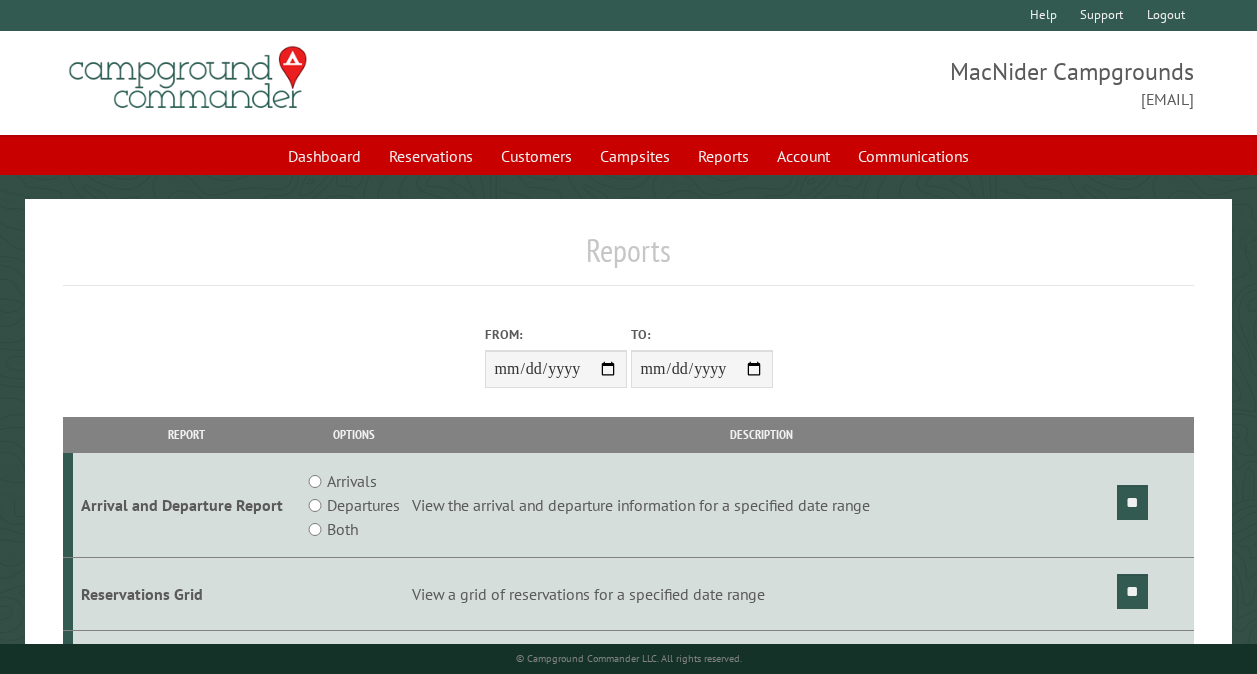scroll, scrollTop: 0, scrollLeft: 0, axis: both 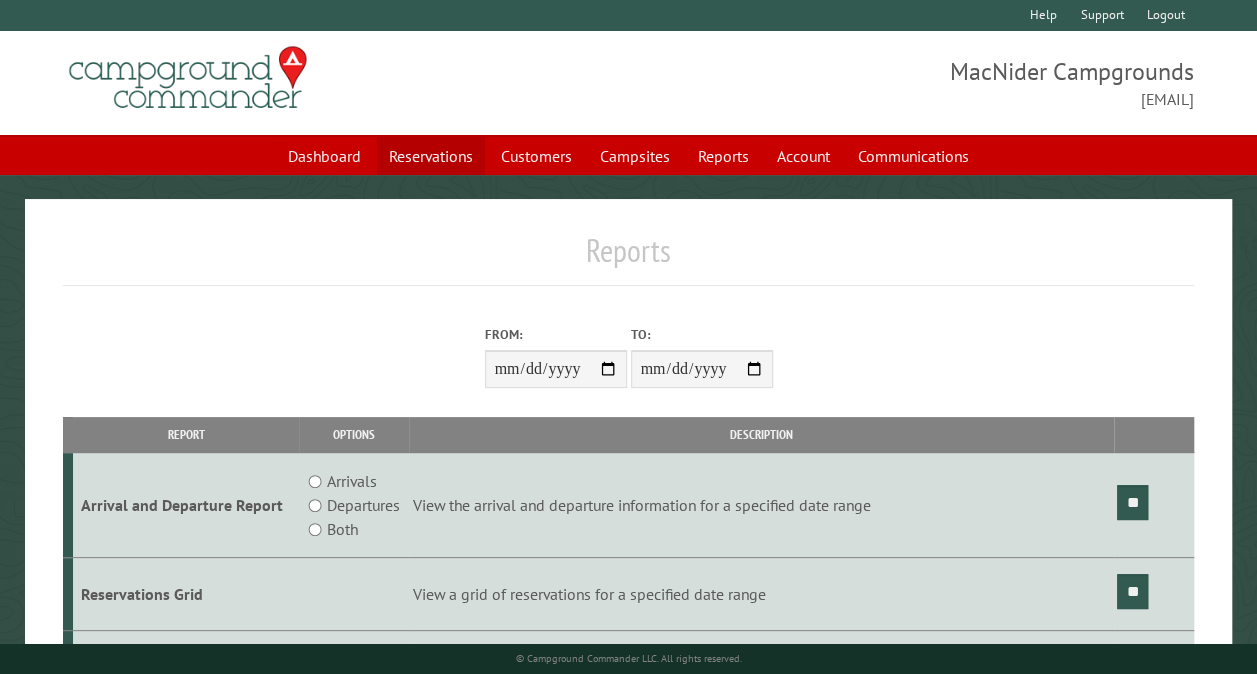 click on "Reservations" at bounding box center (431, 156) 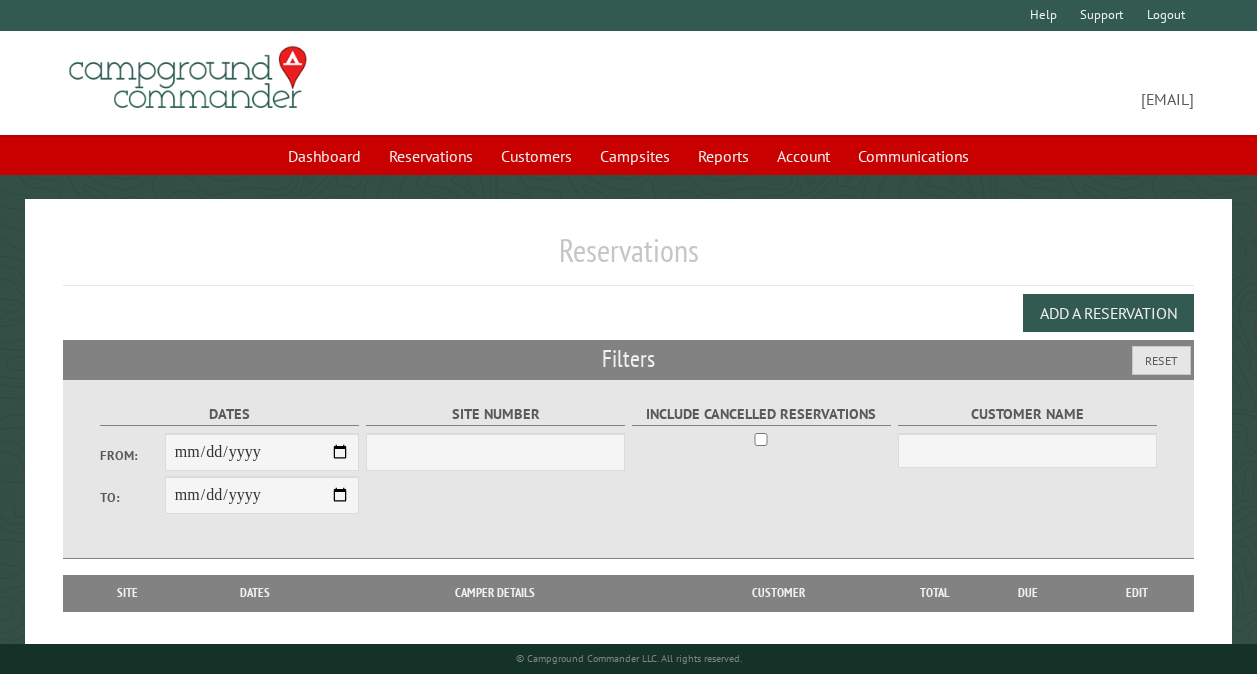 scroll, scrollTop: 0, scrollLeft: 0, axis: both 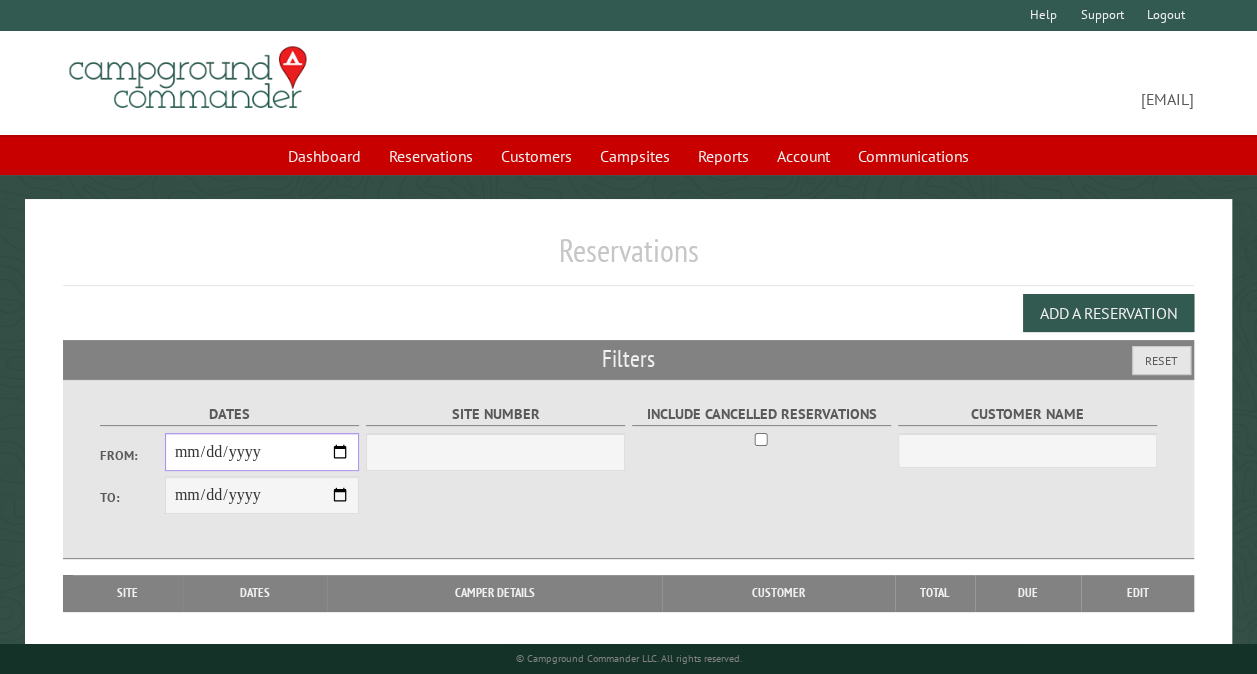 click on "From:" at bounding box center (262, 452) 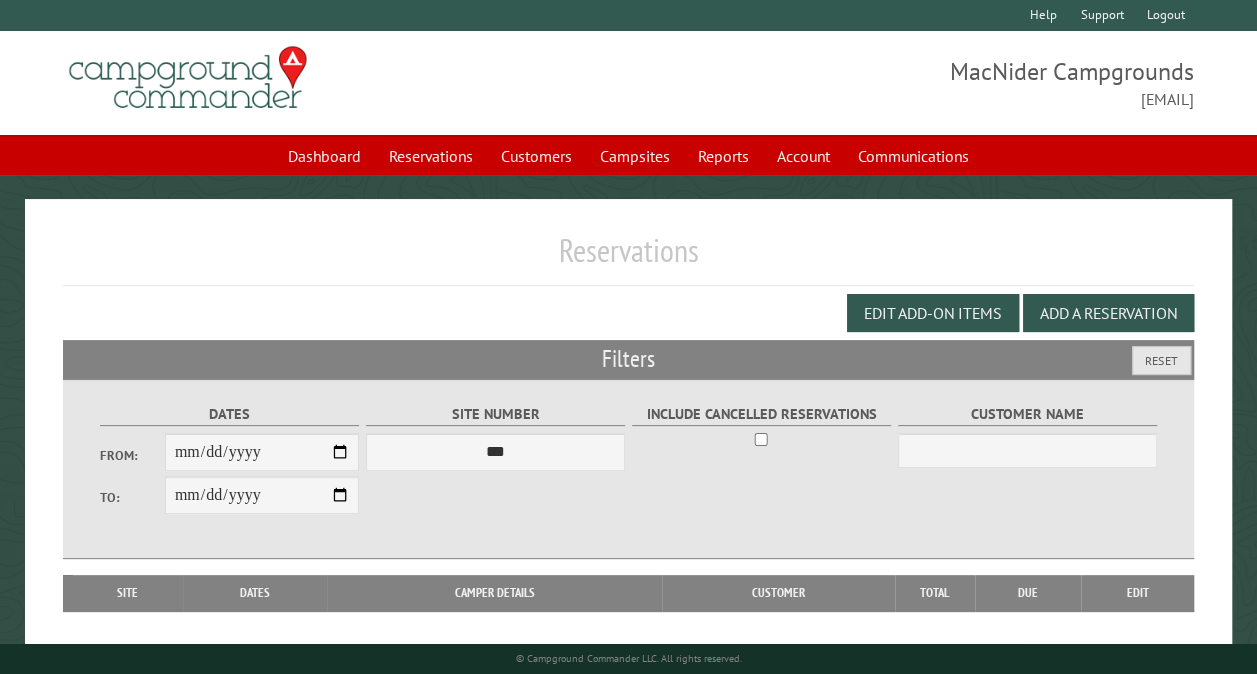 drag, startPoint x: 0, startPoint y: 456, endPoint x: 511, endPoint y: 57, distance: 648.32245 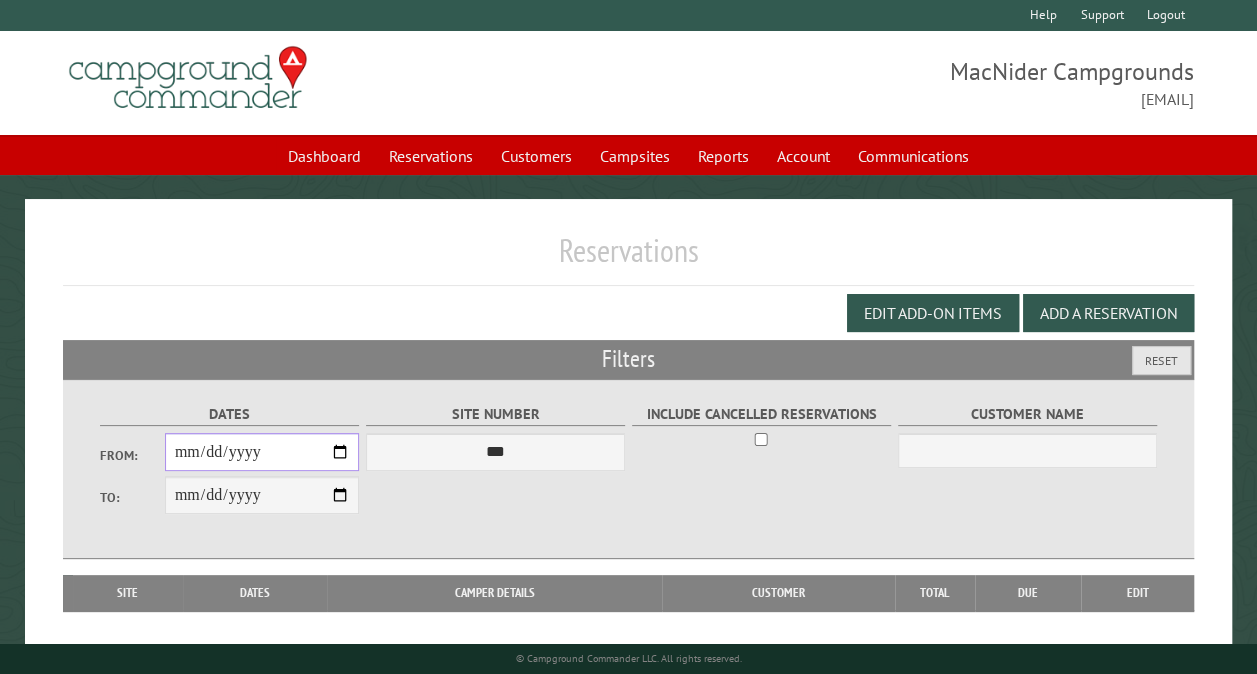 click on "From:" at bounding box center (262, 452) 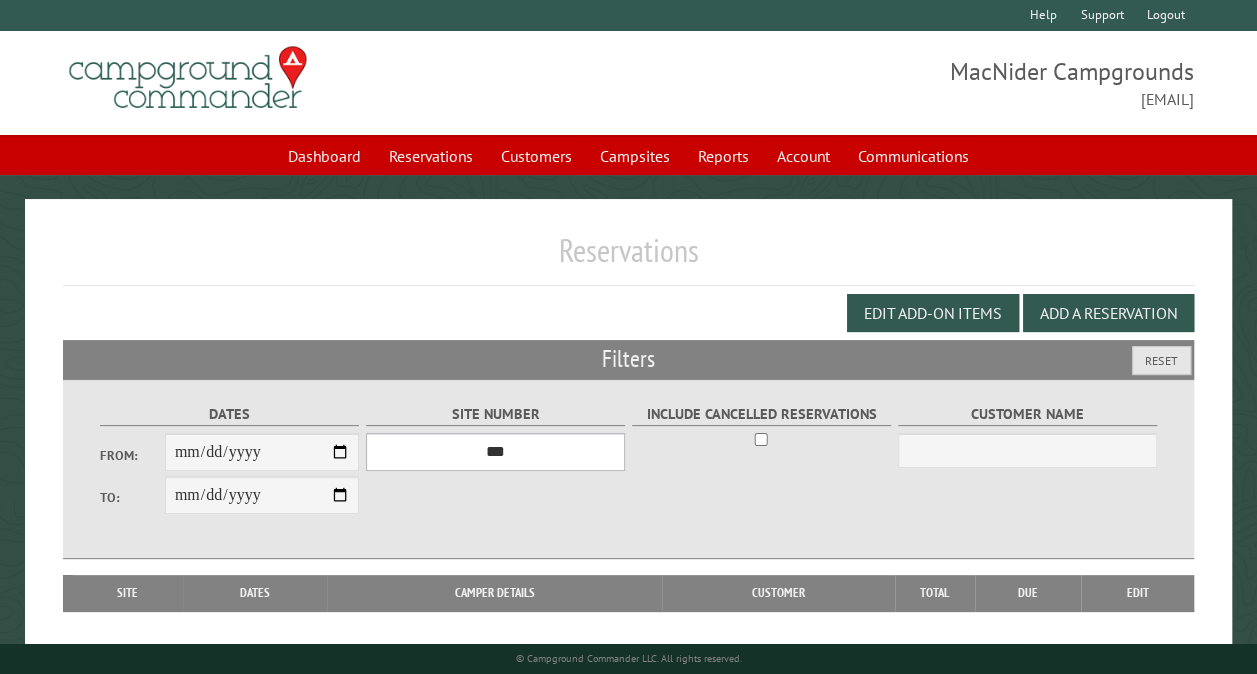 click on "*** ** ** ** ** ** ** ** ** ** *** *** *** *** ** ** ** ** ** ** ** ** ** *** *** ** ** ** ** ** ** ********* ** ** ** ** ** ** ** ** ** *** *** *** *** *** *** ** ** ** ** ** ** ** ** ** *** *** *** *** *** *** ** ** ** ** ** ** ** ** ** ** ** ** ** ** ** ** ** ** ** ** ** ** ** ** *** *** *** *** *** ***" at bounding box center (495, 452) 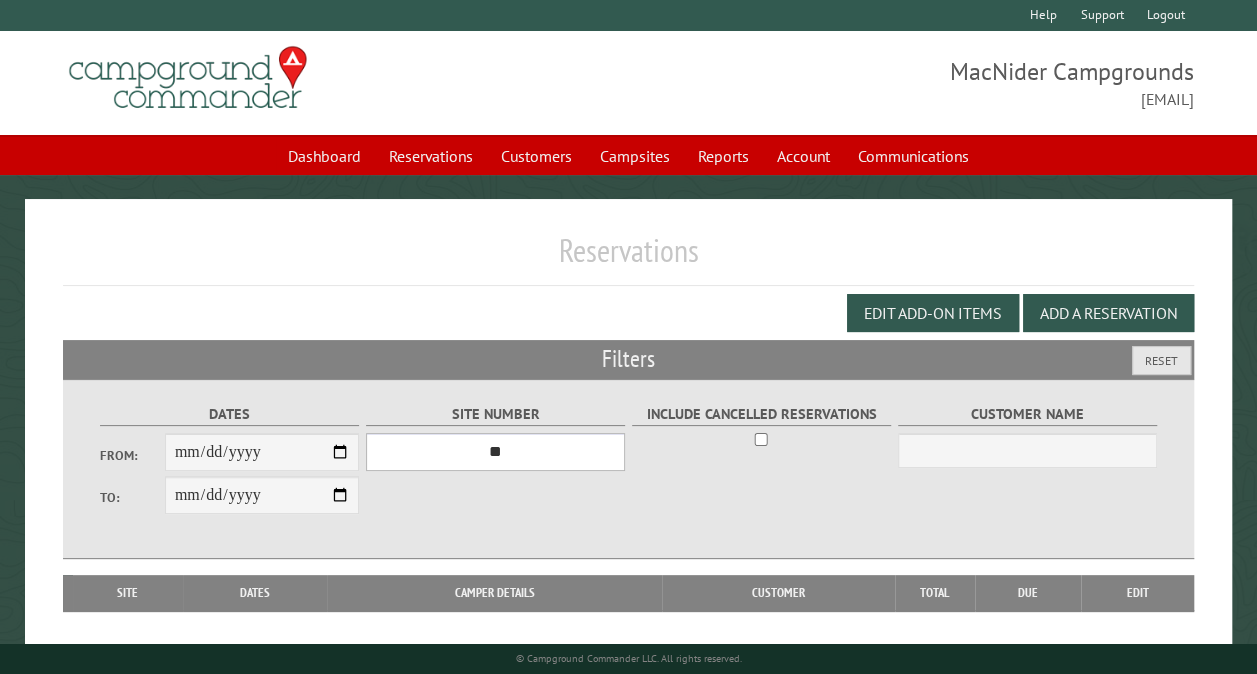 click on "*** ** ** ** ** ** ** ** ** ** *** *** *** *** ** ** ** ** ** ** ** ** ** *** *** ** ** ** ** ** ** ********* ** ** ** ** ** ** ** ** ** *** *** *** *** *** *** ** ** ** ** ** ** ** ** ** *** *** *** *** *** *** ** ** ** ** ** ** ** ** ** ** ** ** ** ** ** ** ** ** ** ** ** ** ** ** *** *** *** *** *** ***" at bounding box center (495, 452) 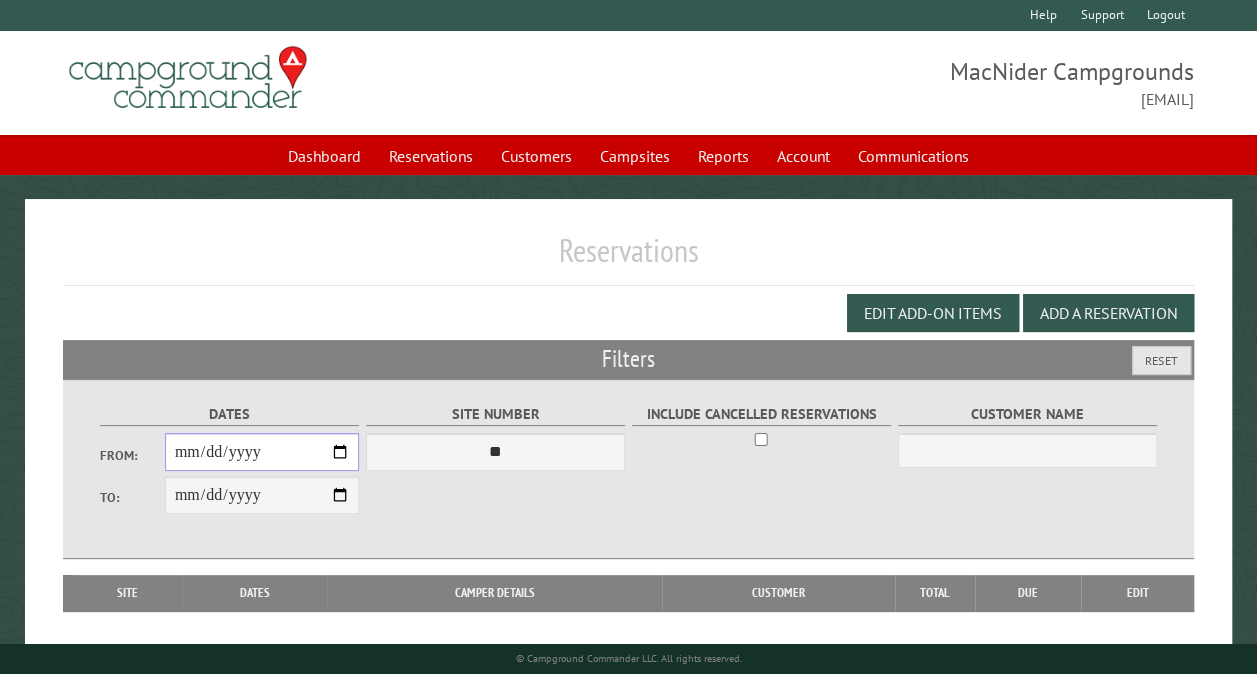 click on "From:" at bounding box center [262, 452] 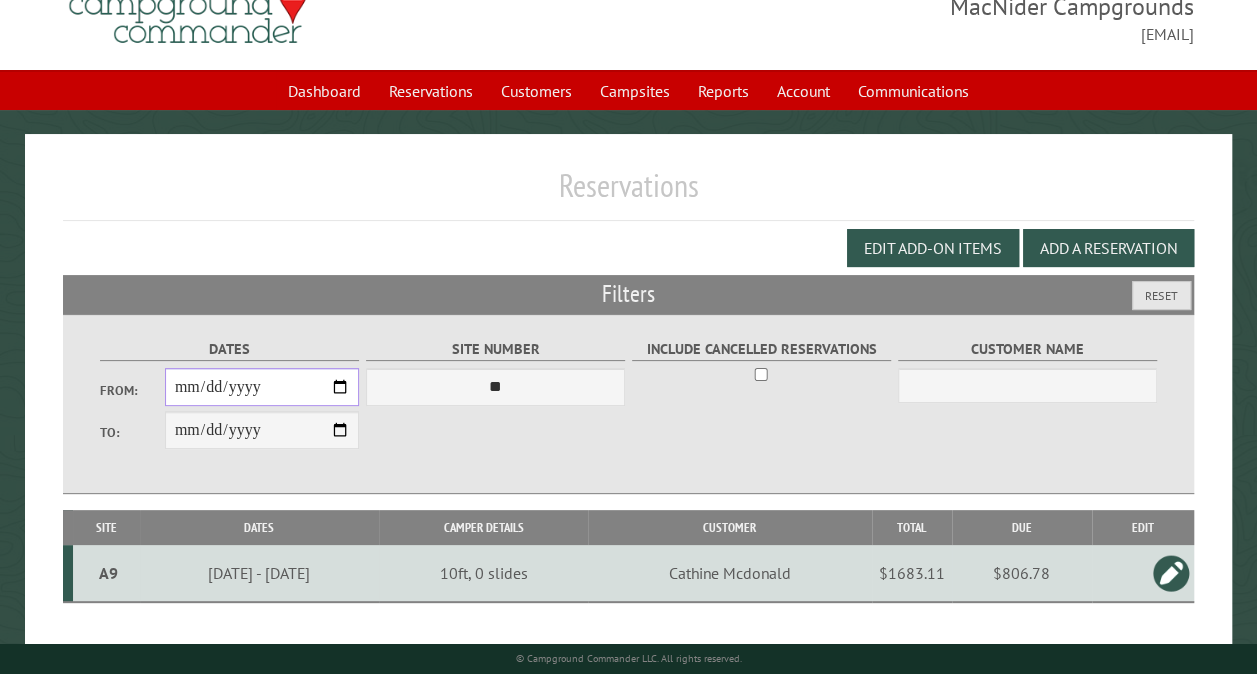 scroll, scrollTop: 112, scrollLeft: 0, axis: vertical 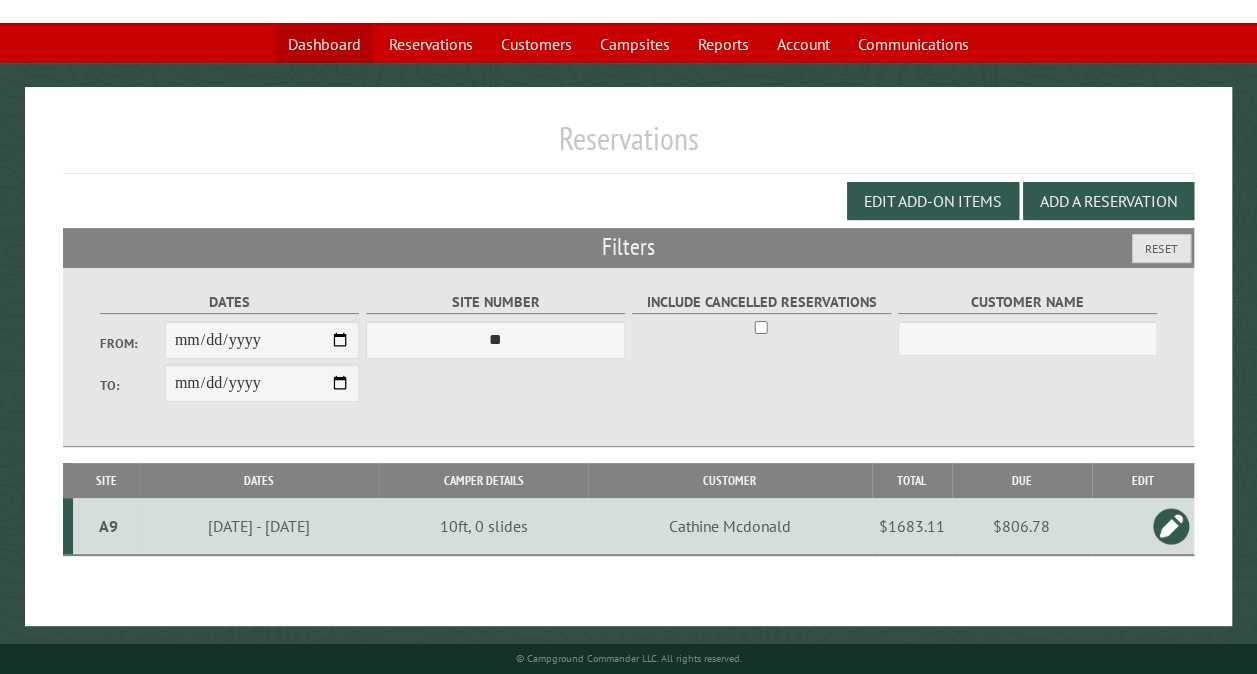 click on "Dashboard" at bounding box center (324, 44) 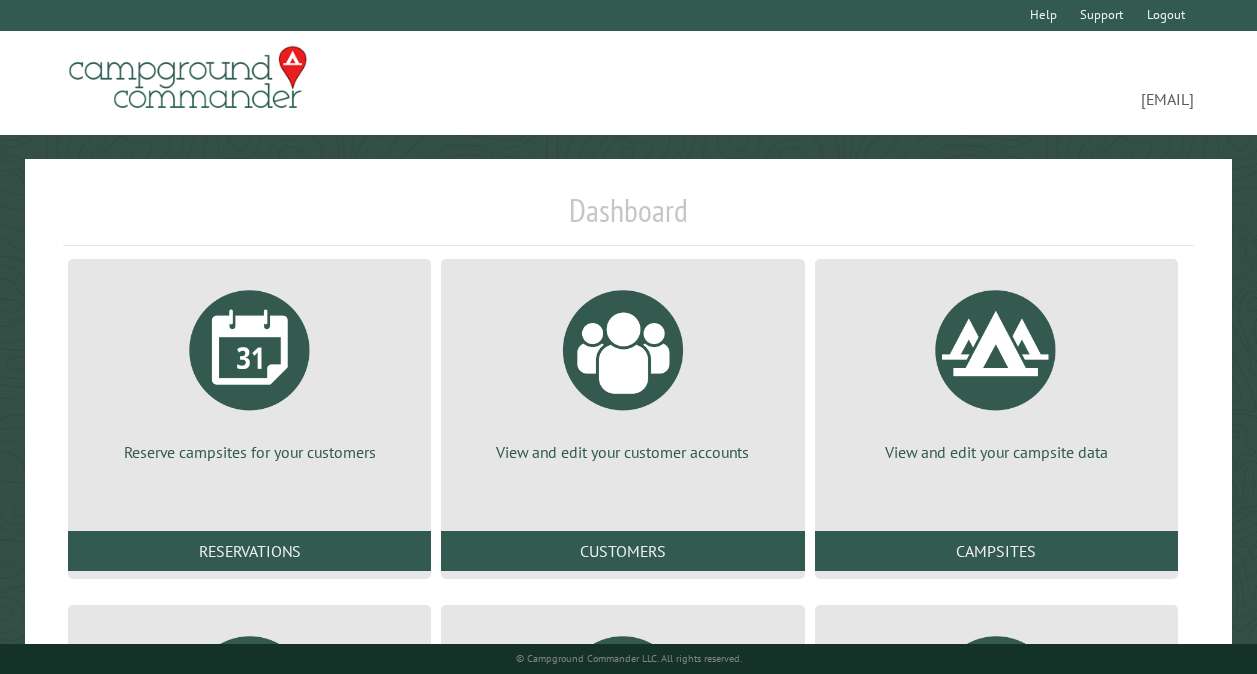 scroll, scrollTop: 0, scrollLeft: 0, axis: both 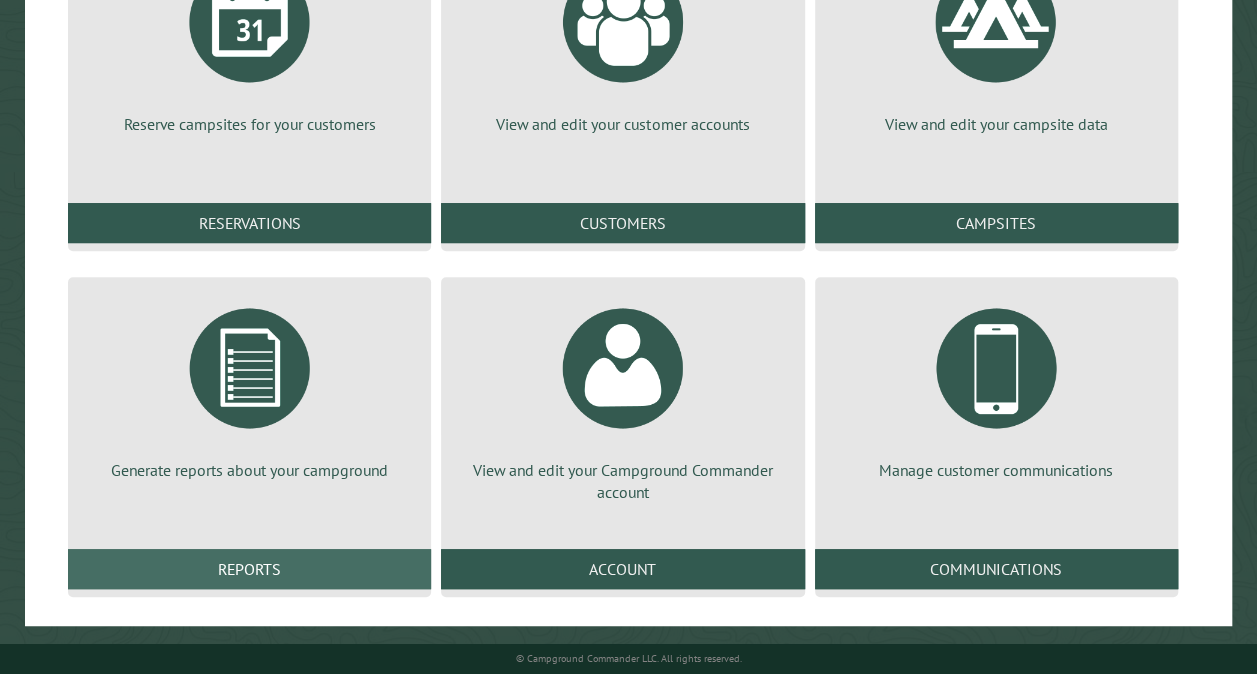 click on "Reports" at bounding box center [249, 569] 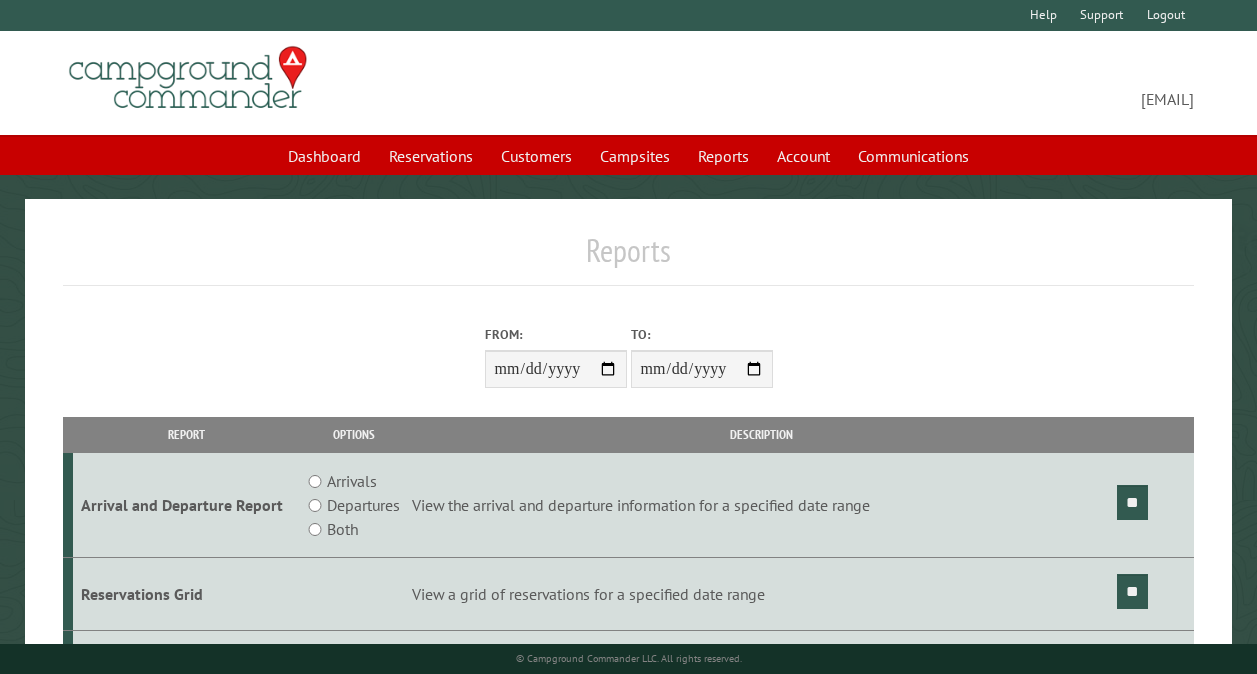 scroll, scrollTop: 0, scrollLeft: 0, axis: both 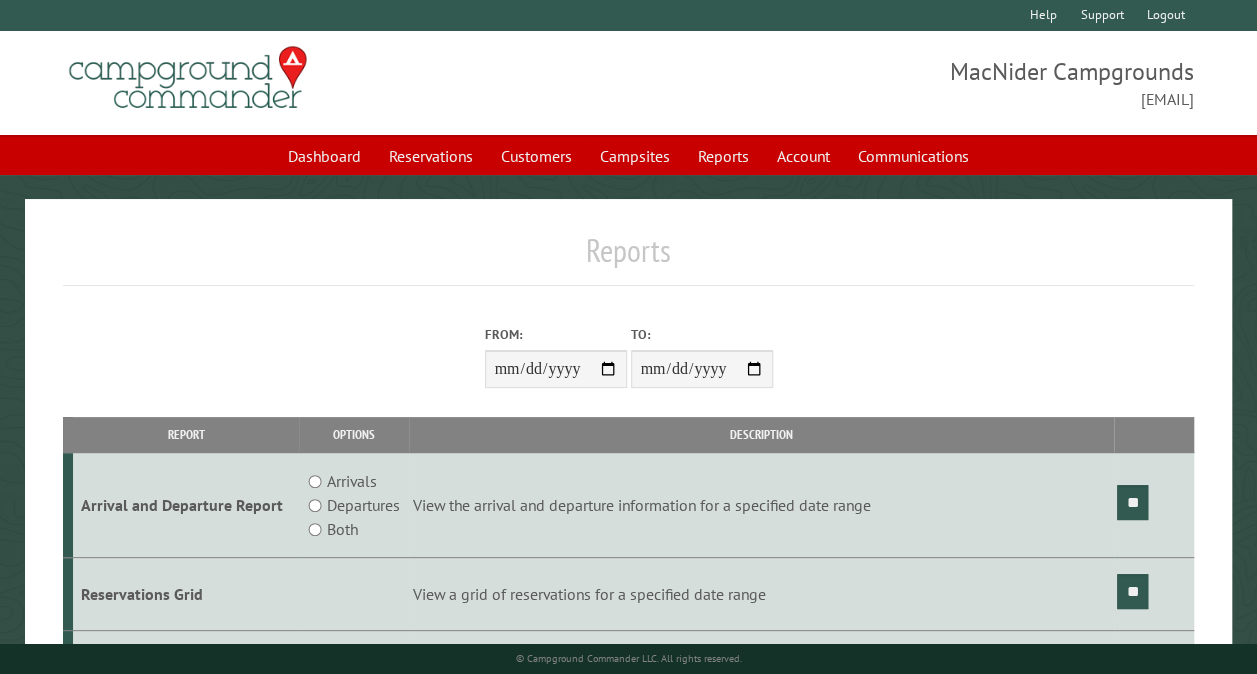 click on "From:" at bounding box center [556, 369] 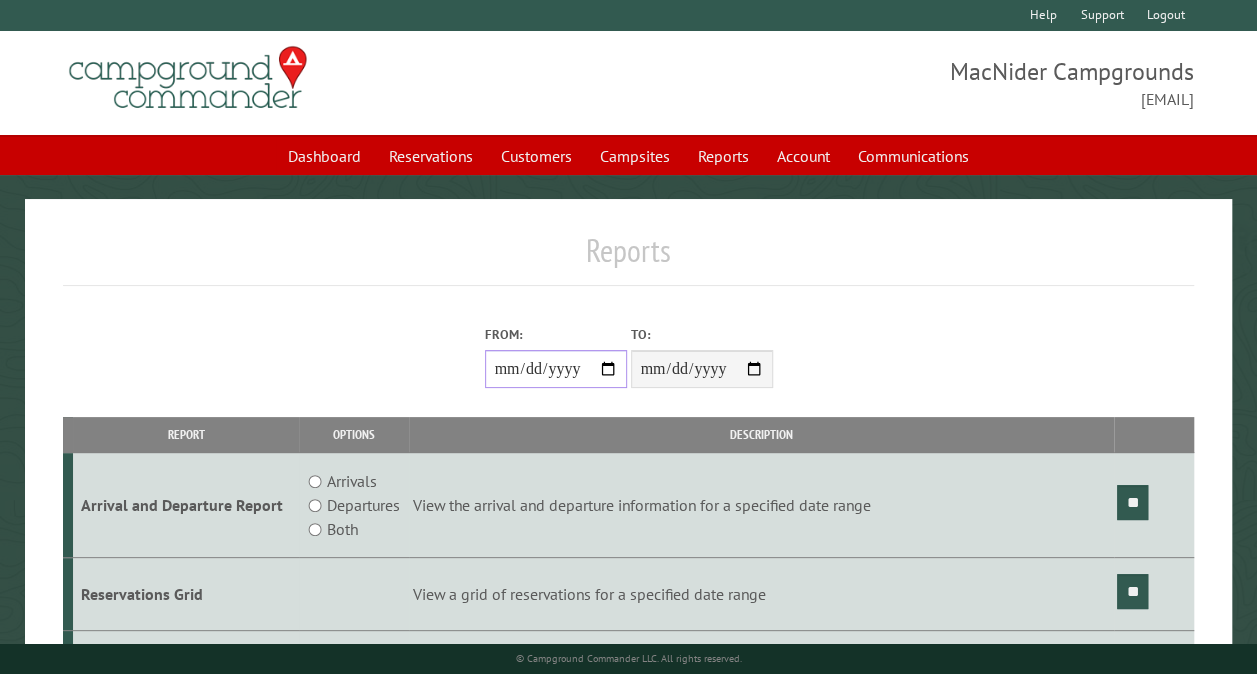 type on "**********" 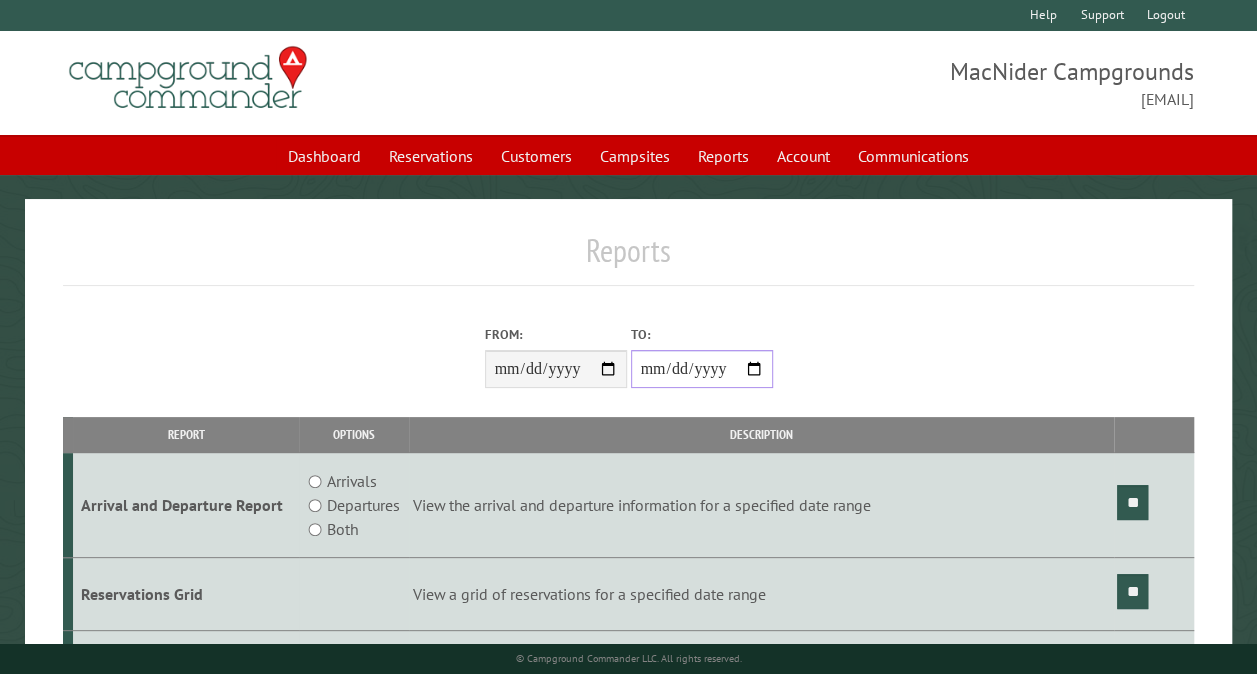 click on "**********" at bounding box center [702, 369] 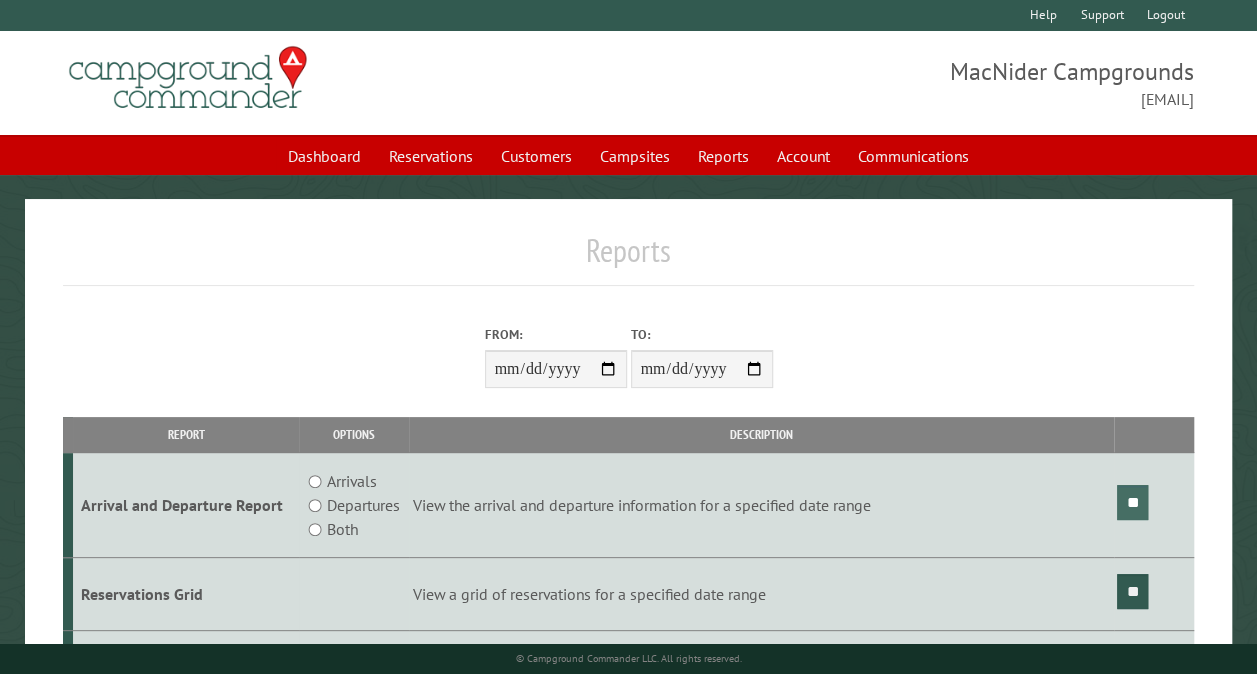 click on "**" at bounding box center [1132, 502] 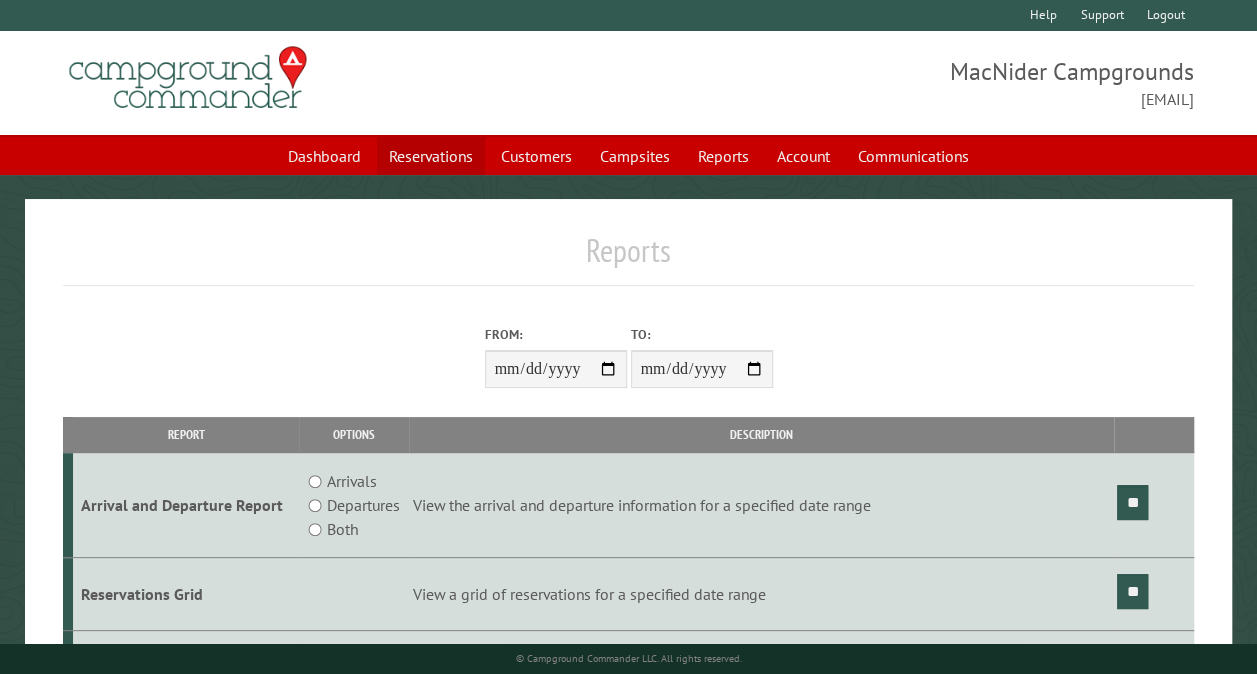 click on "Reservations" at bounding box center (431, 156) 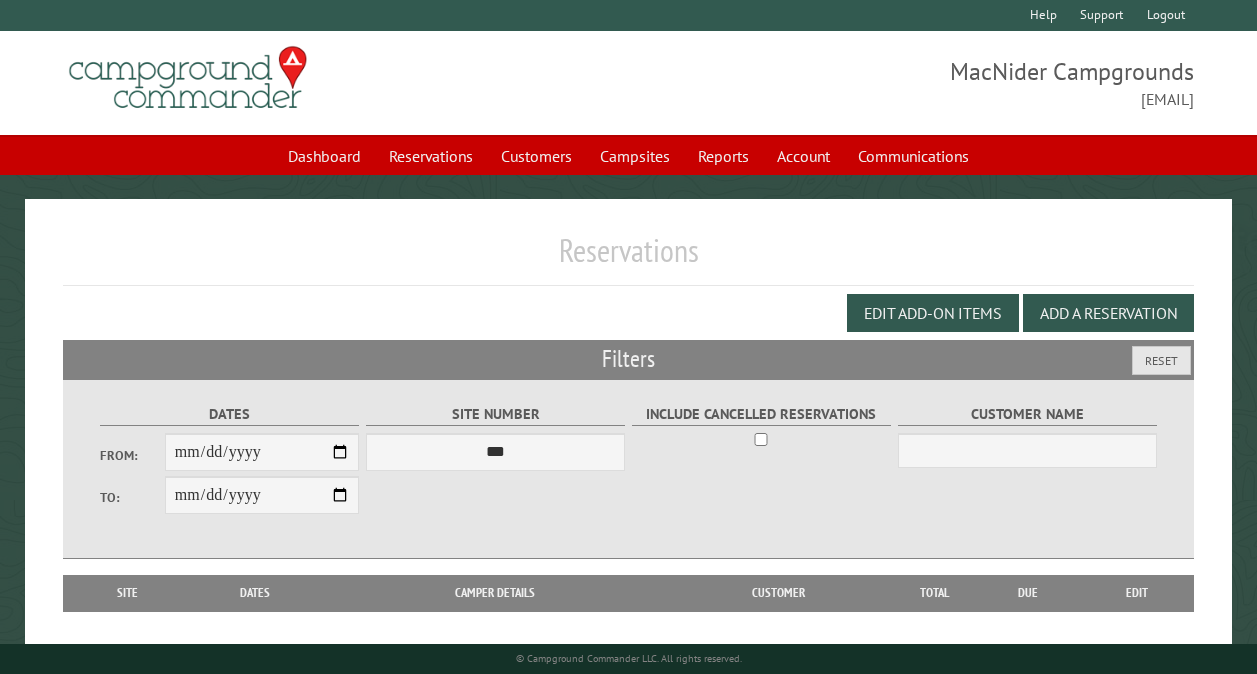 scroll, scrollTop: 0, scrollLeft: 0, axis: both 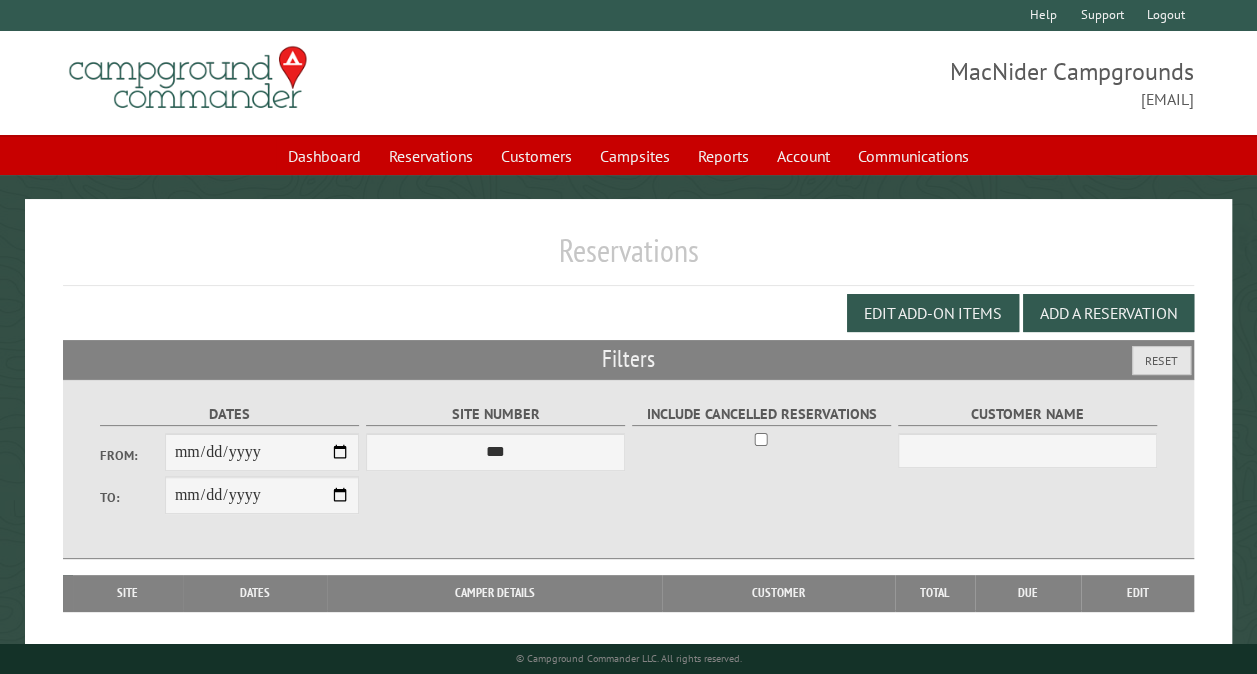 click on "Reservations
Edit Add-on Items
Add a Reservation
Filters  Reset
Dates
From:
To:
Site Number
*** ** ** ** ** ** ** ** ** ** *** *** *** *** ** ** ** ** ** ** ** ** ** *** *** ** ** ** ** ** ** ********* ** ** ** ** ** ** ** ** ** *** *** *** *** *** *** ** ** ** ** ** ** ** ** ** *** *** *** *** *** *** ** ** ** ** ** ** ** ** ** ** ** ** ** ** ** ** ** ** ** ** ** ** ** ** *** *** *** *** *** ***" at bounding box center (628, 468) 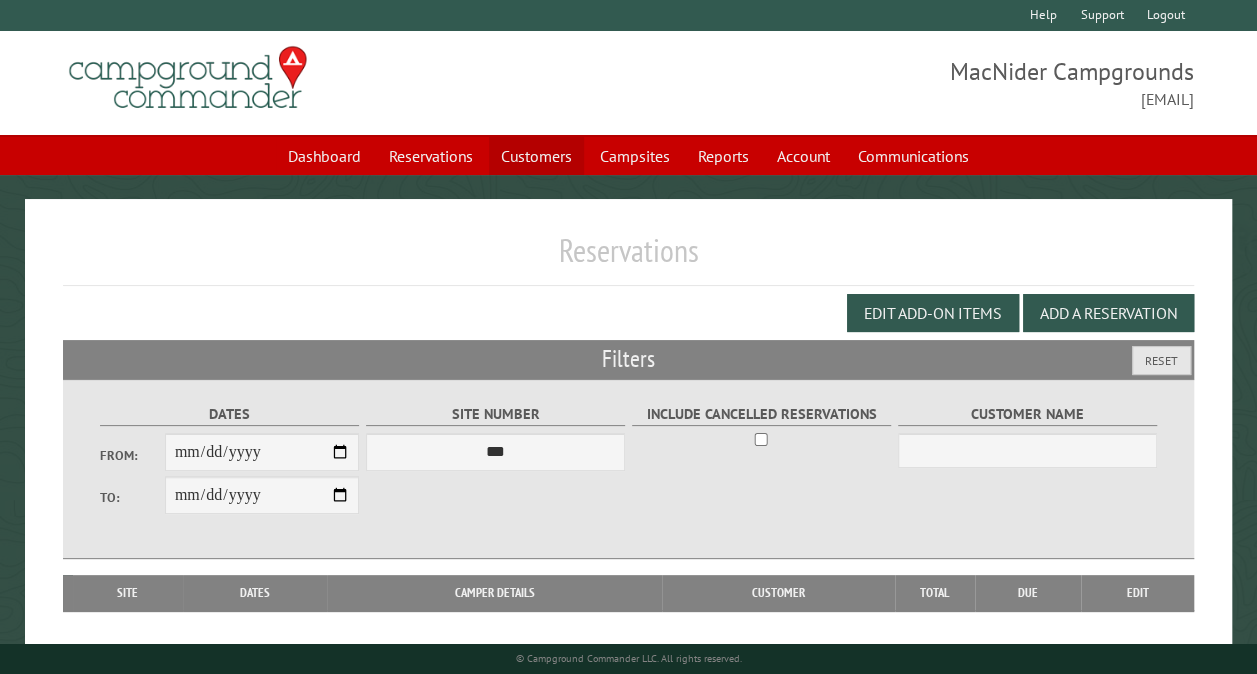 click on "Customers" at bounding box center (536, 156) 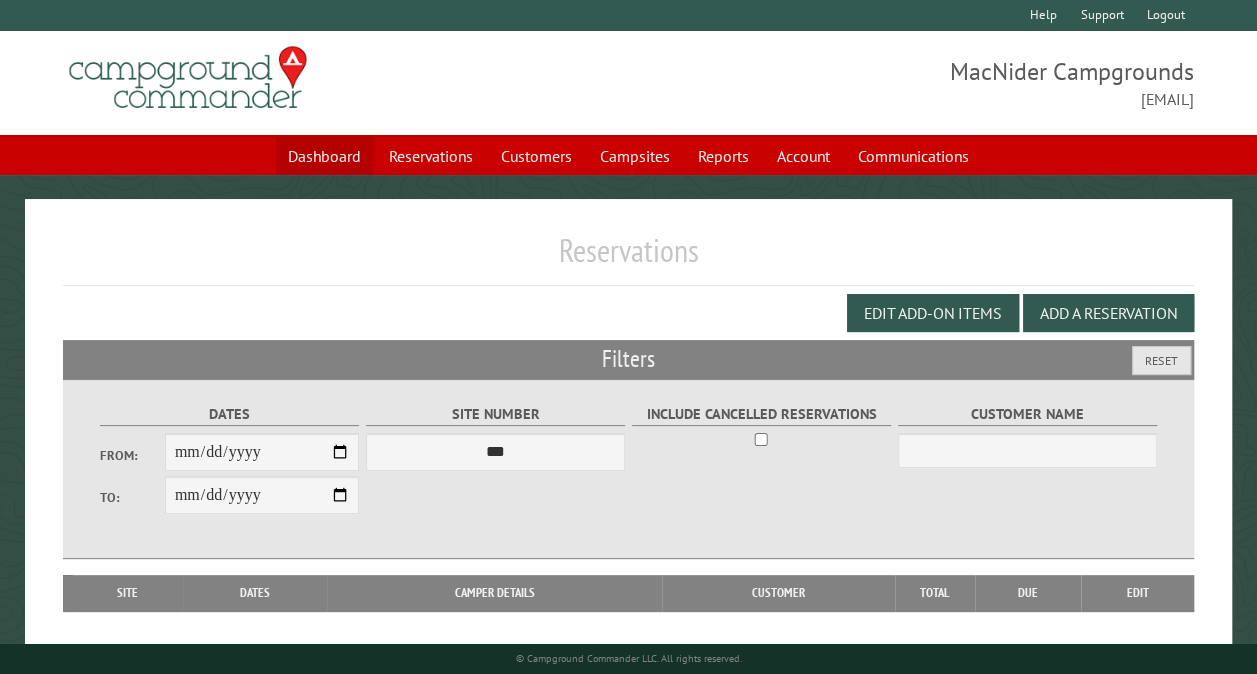 click on "Dashboard" at bounding box center (324, 156) 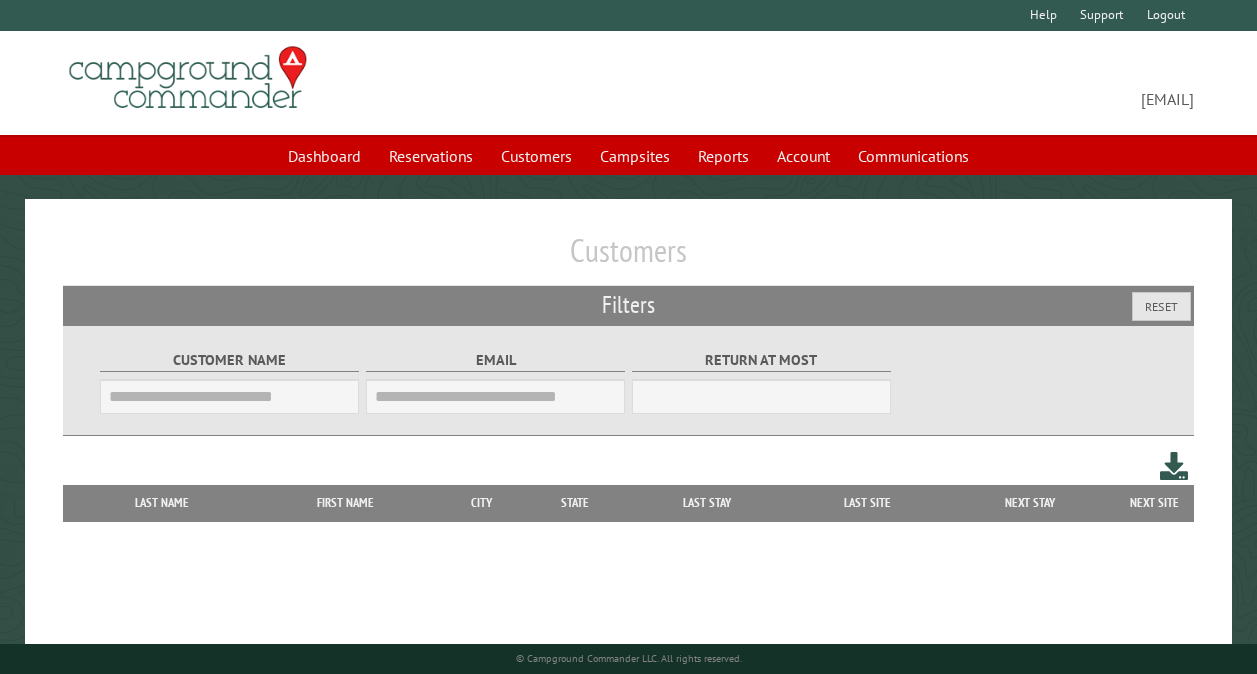 scroll, scrollTop: 0, scrollLeft: 0, axis: both 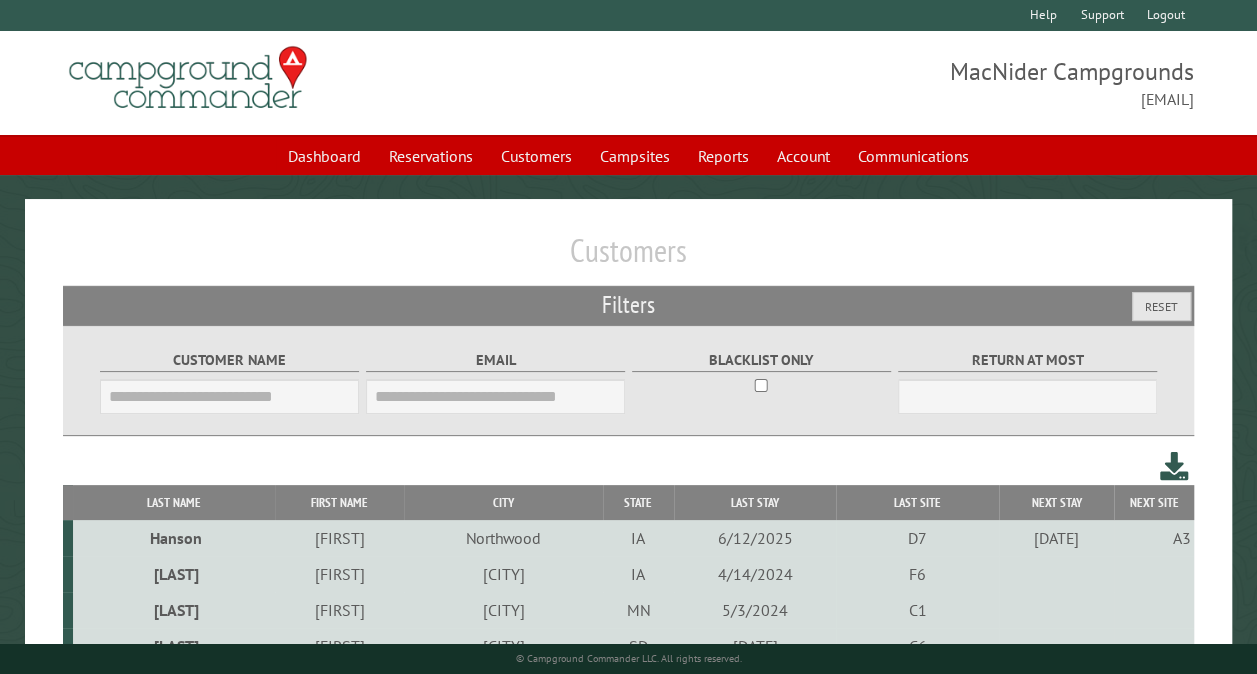 click on "Customer Name" at bounding box center [229, 396] 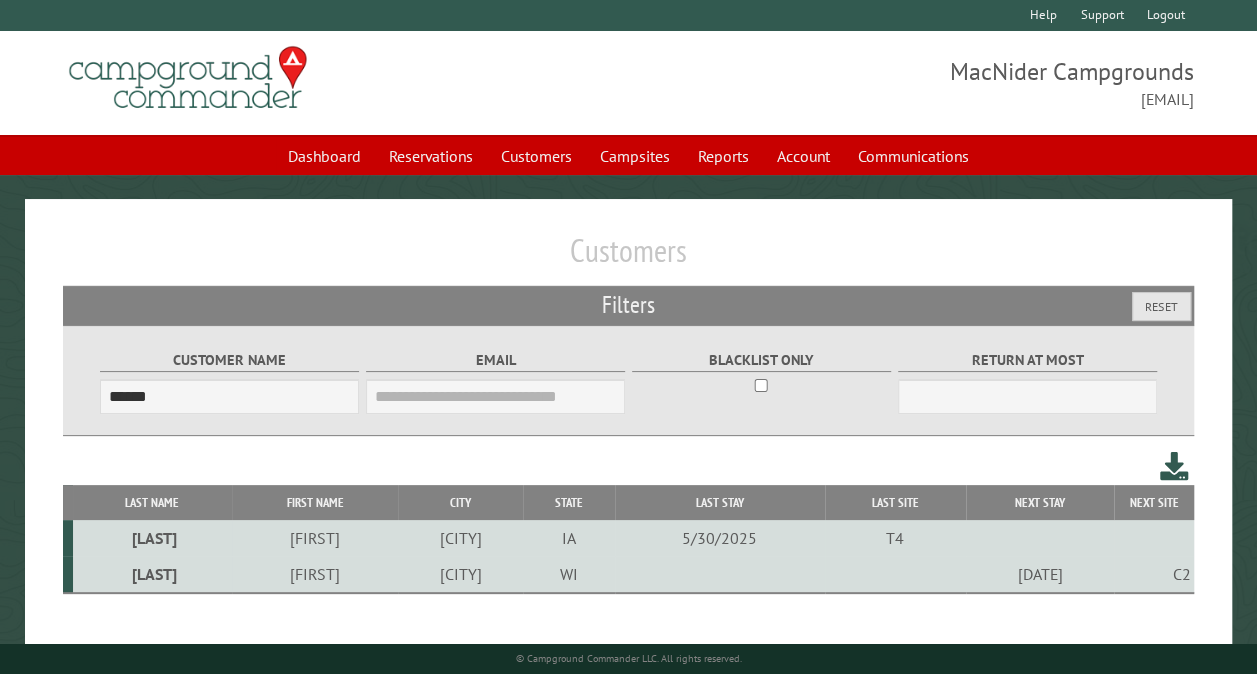 type on "******" 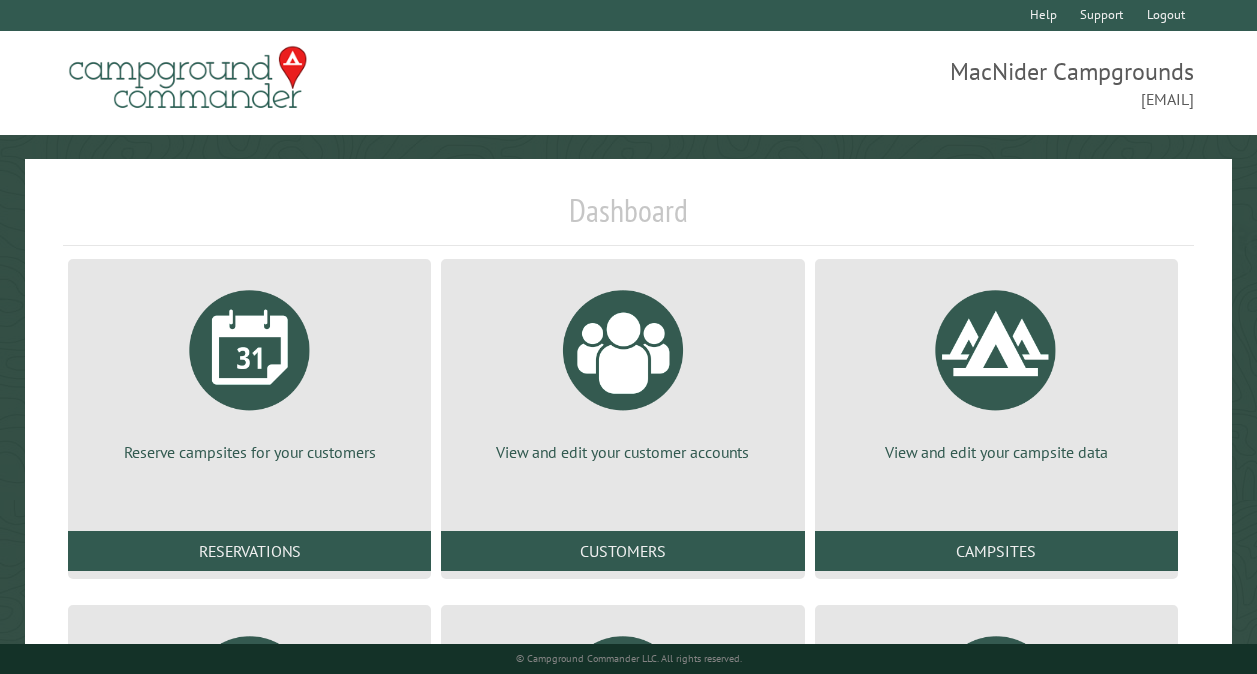 scroll, scrollTop: 0, scrollLeft: 0, axis: both 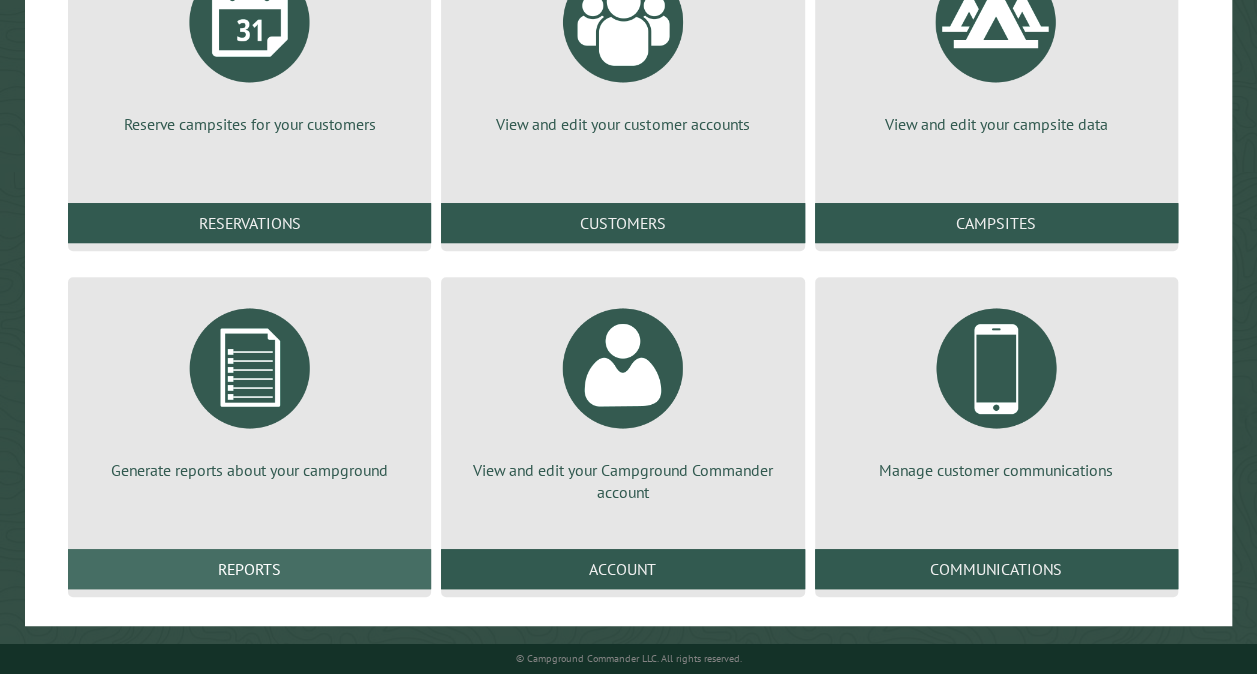 click on "Reports" at bounding box center [249, 569] 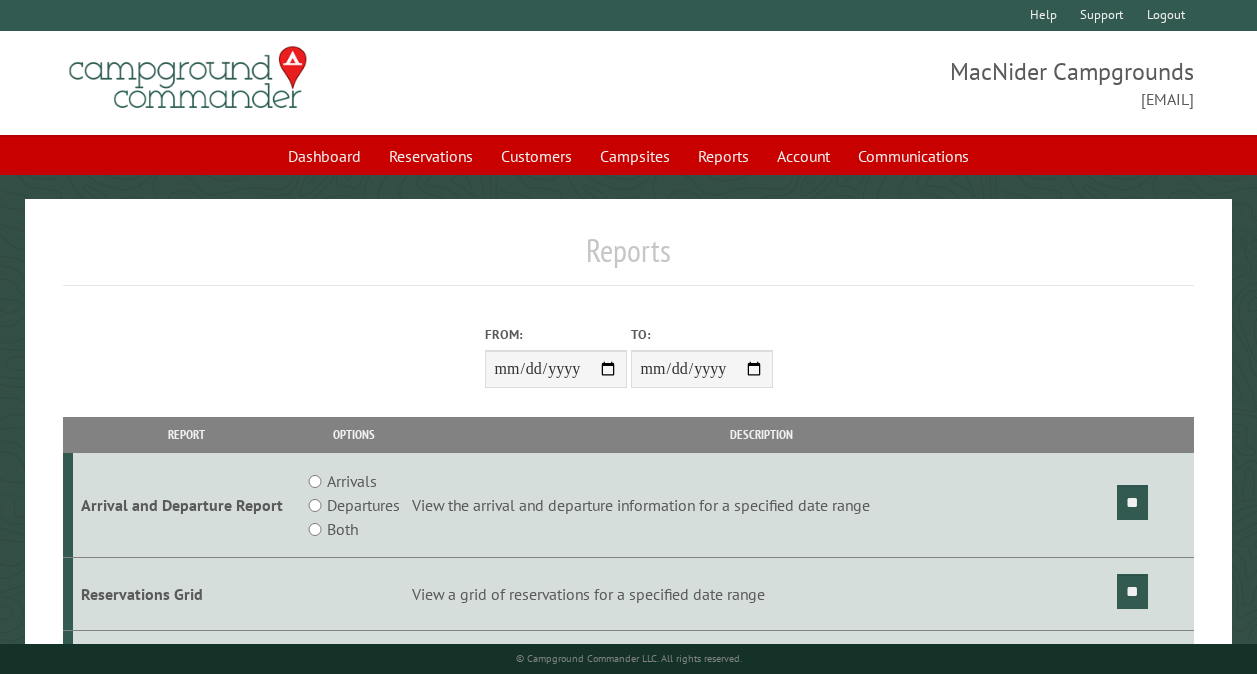 scroll, scrollTop: 0, scrollLeft: 0, axis: both 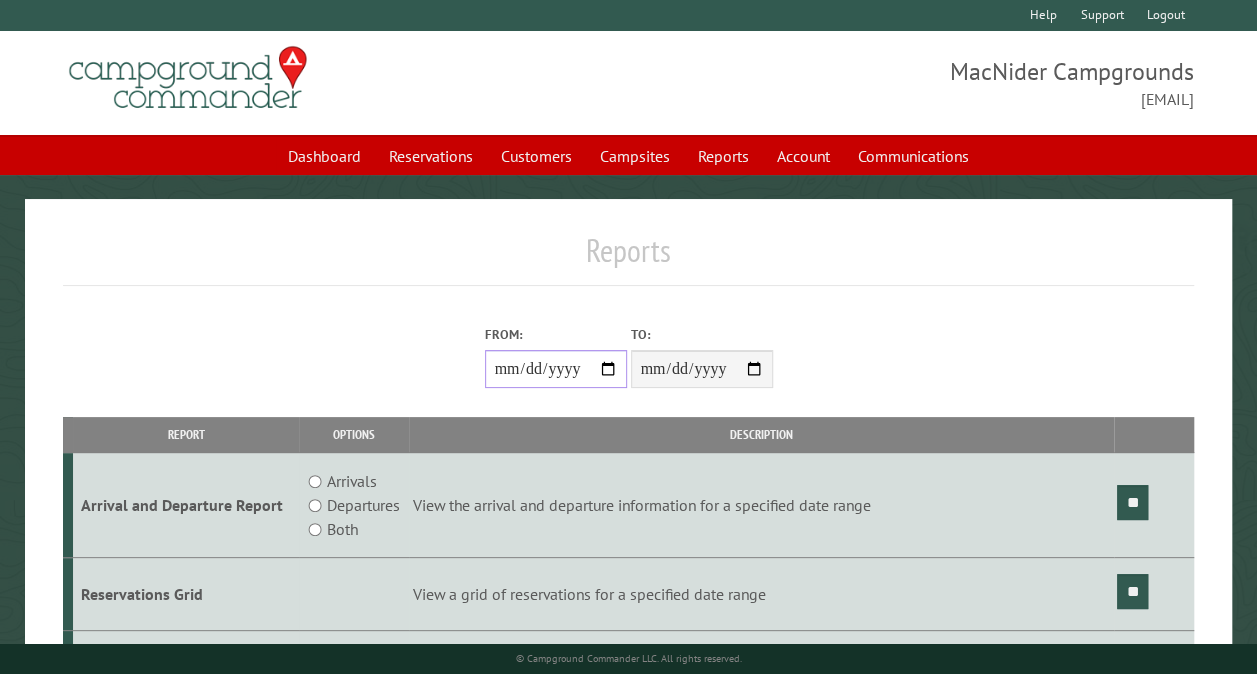 click on "From:" at bounding box center [556, 369] 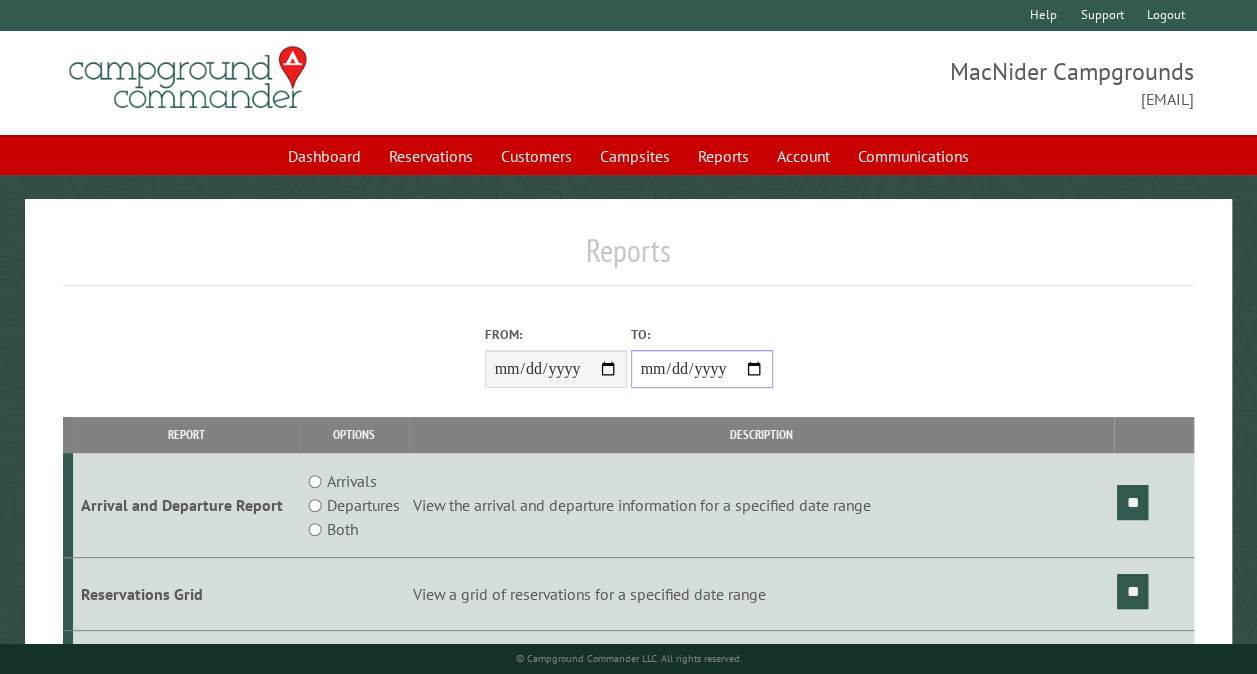 click on "**********" at bounding box center [702, 369] 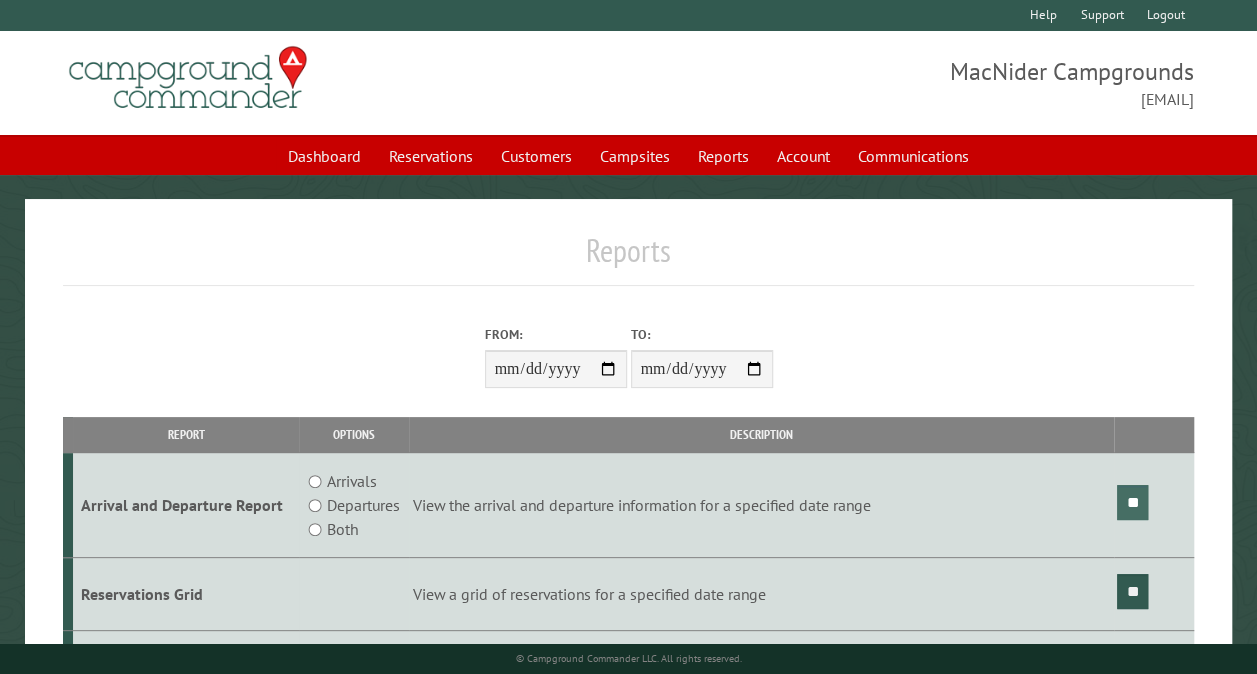 click on "**" at bounding box center (1132, 502) 